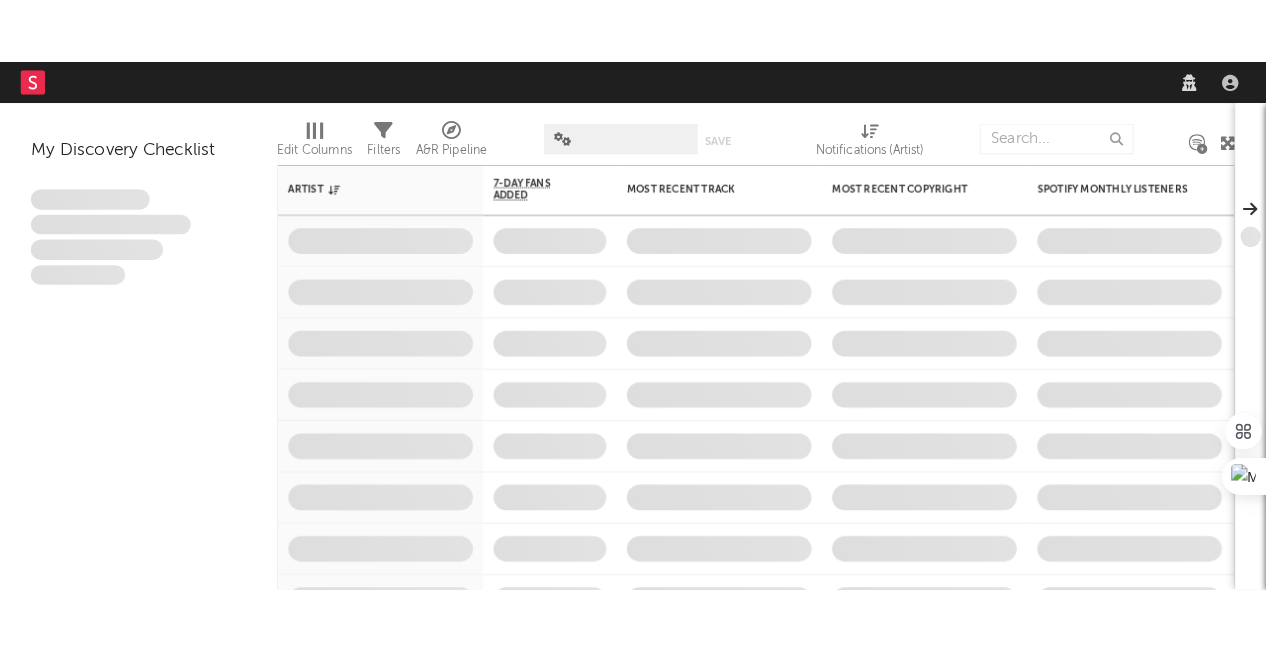 scroll, scrollTop: 0, scrollLeft: 0, axis: both 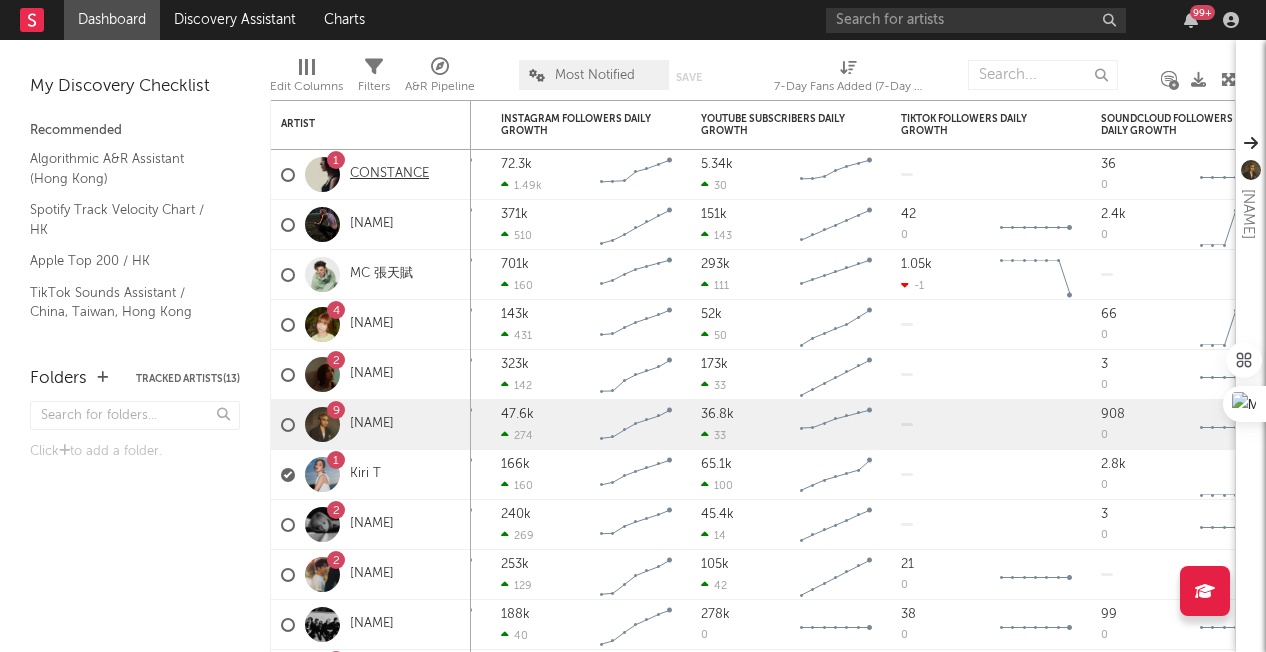 click on "CONSTANCE" at bounding box center (389, 174) 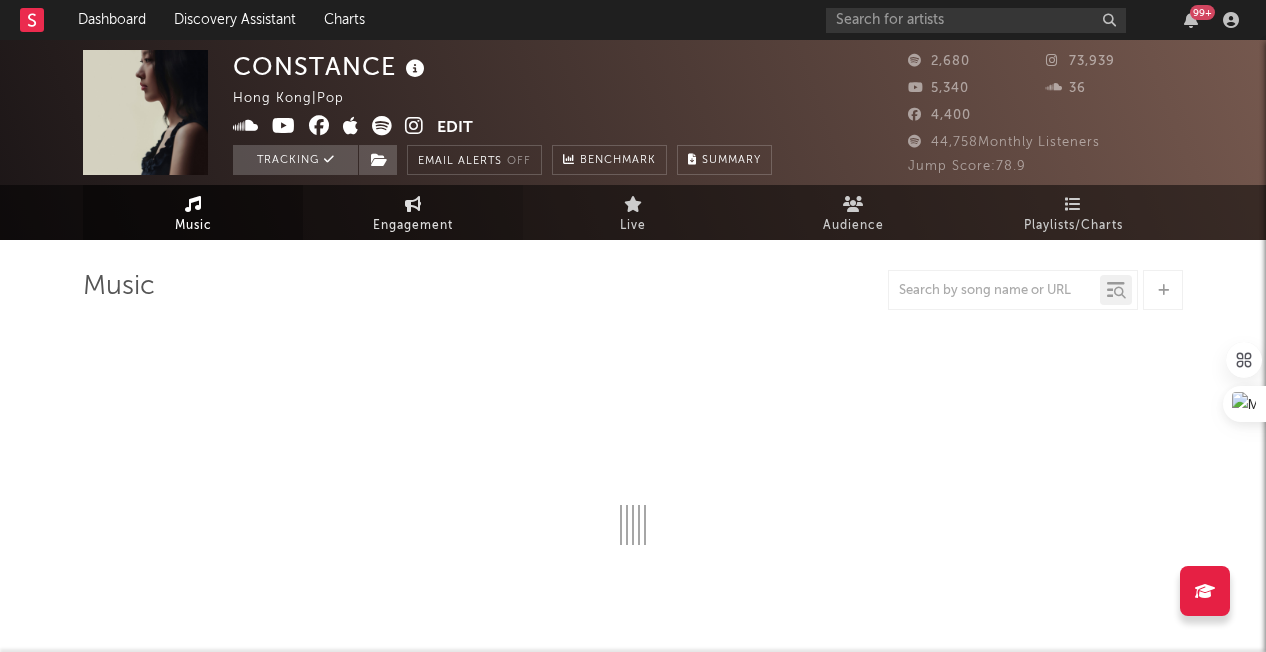 select on "1w" 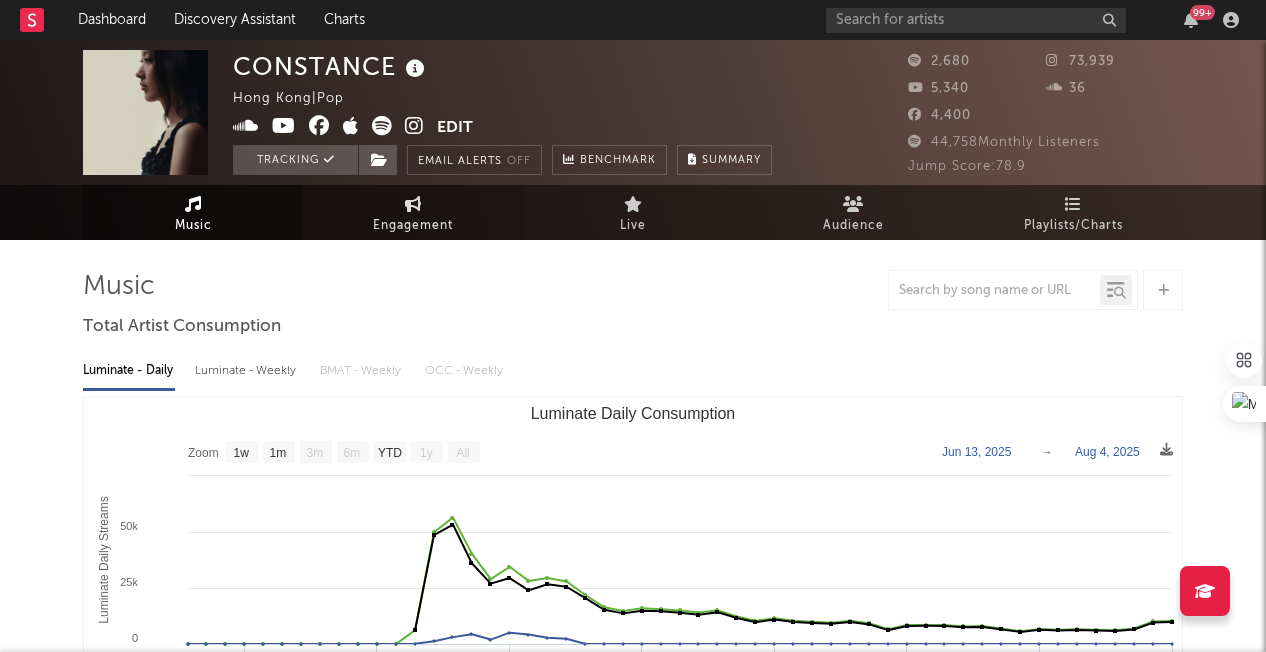click on "Engagement" at bounding box center (413, 226) 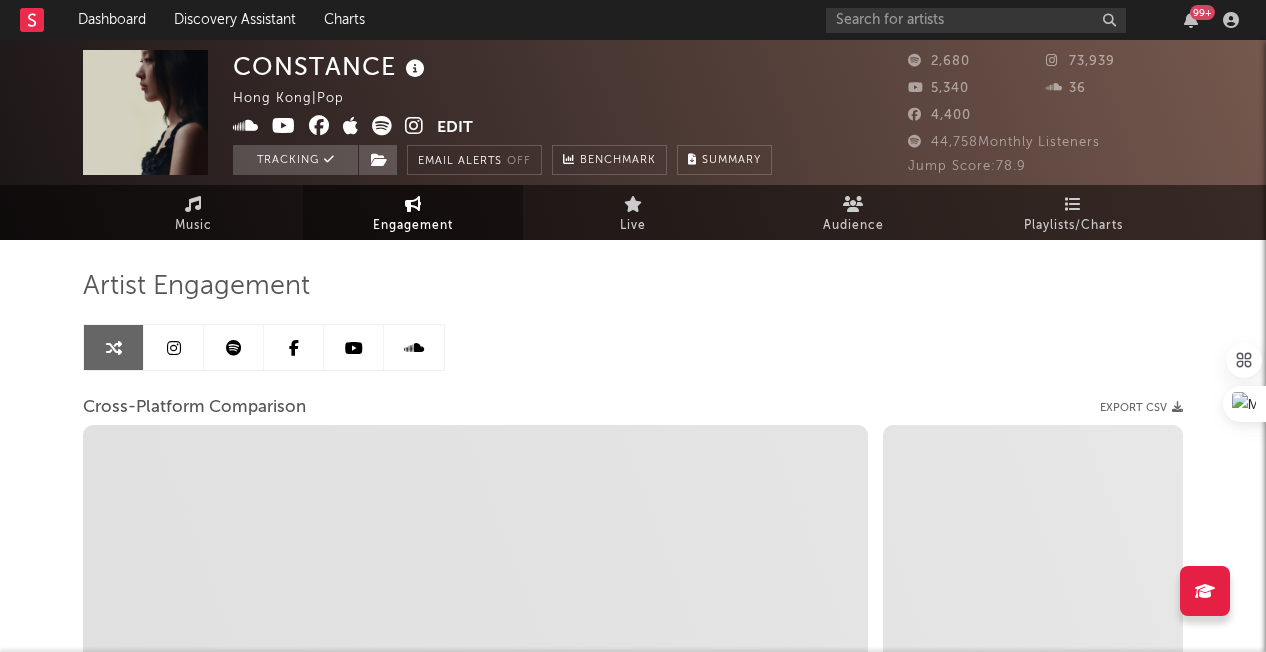 click at bounding box center [174, 348] 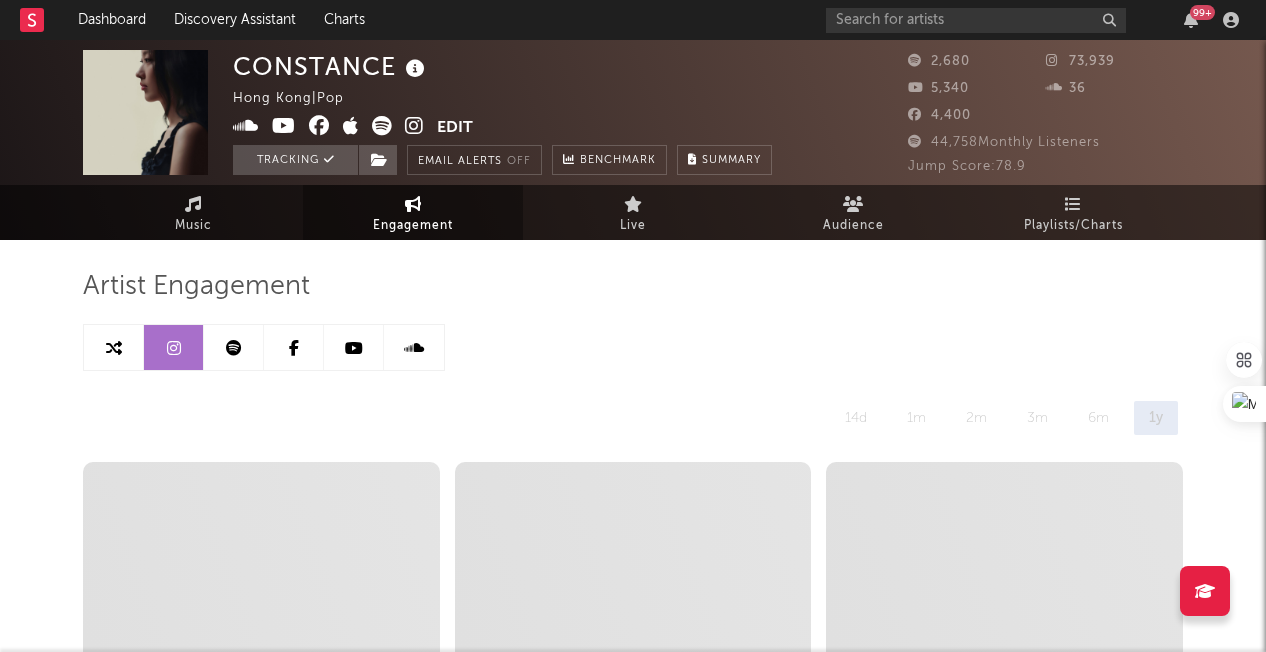 select on "1w" 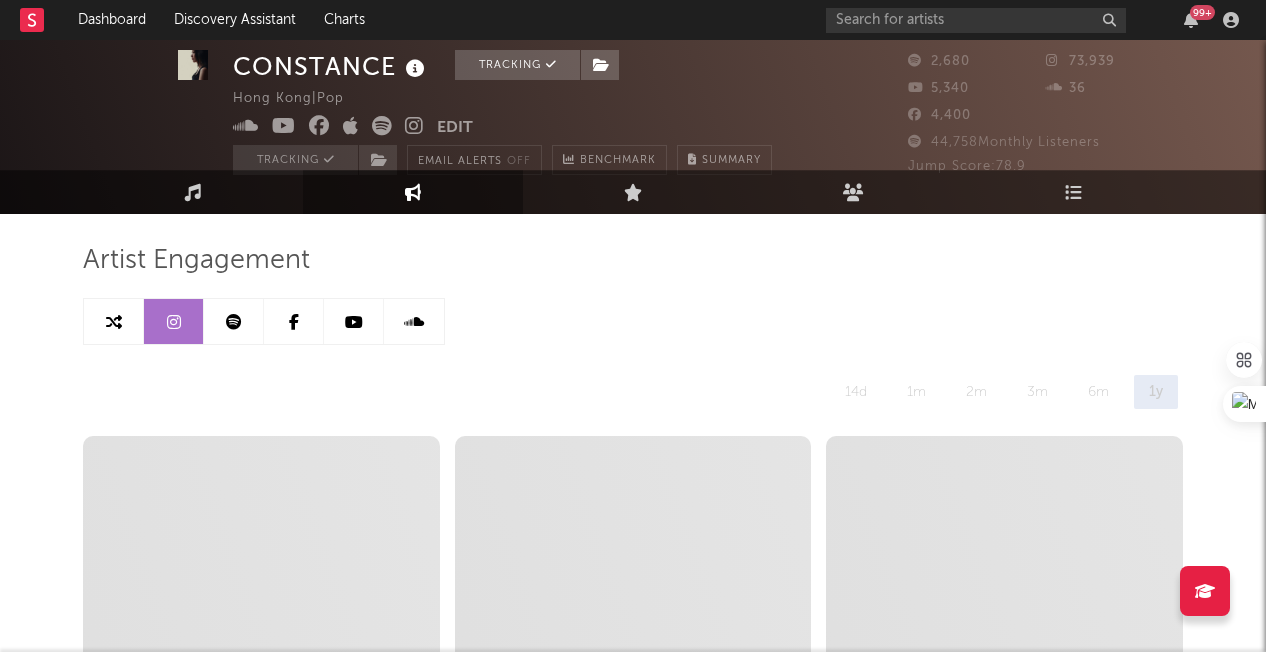 scroll, scrollTop: 27, scrollLeft: 0, axis: vertical 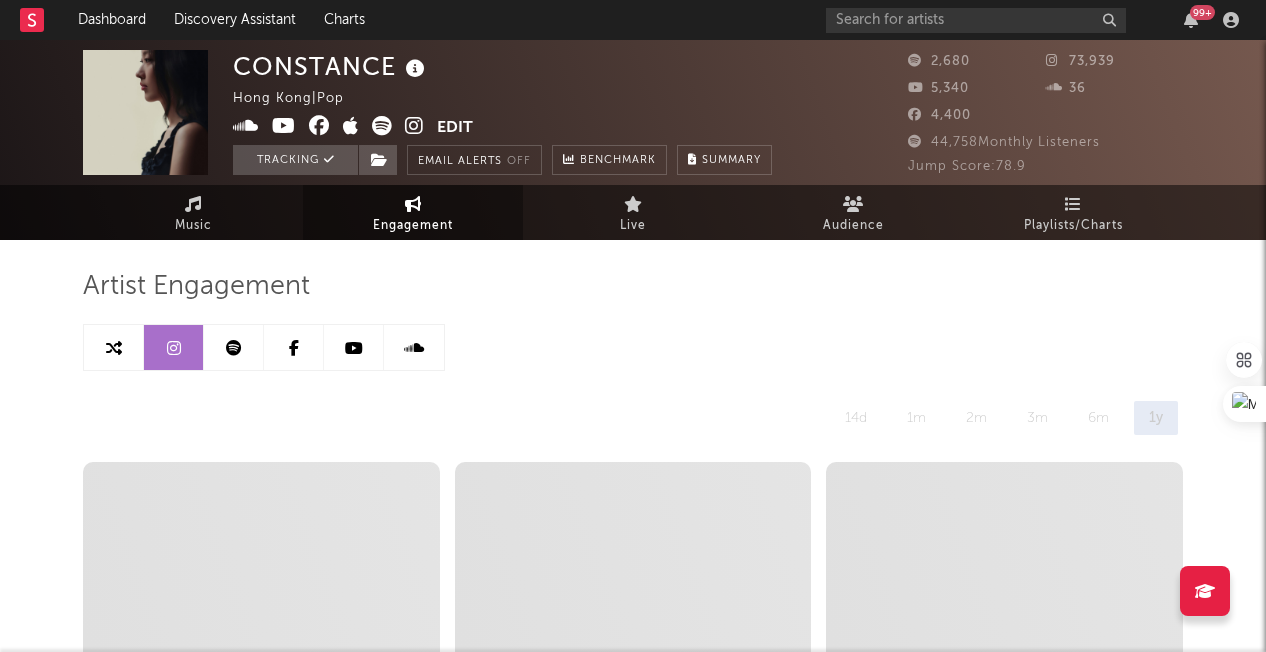 click on "Engagement" at bounding box center (413, 212) 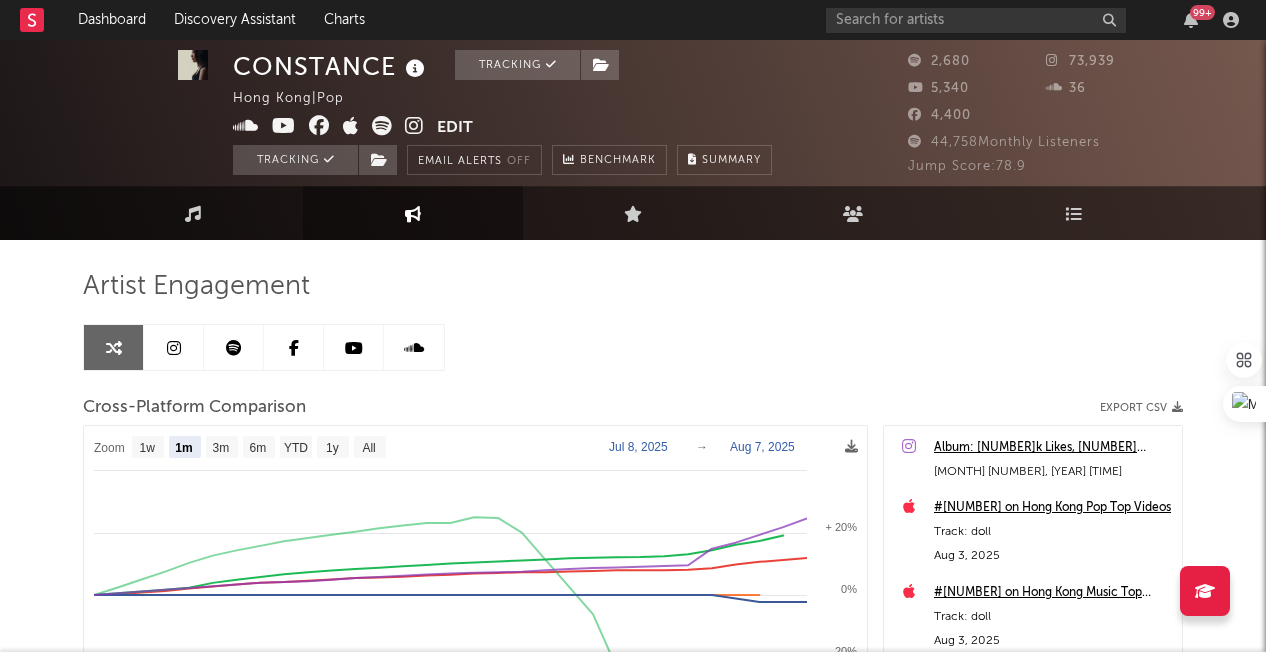 scroll, scrollTop: 162, scrollLeft: 0, axis: vertical 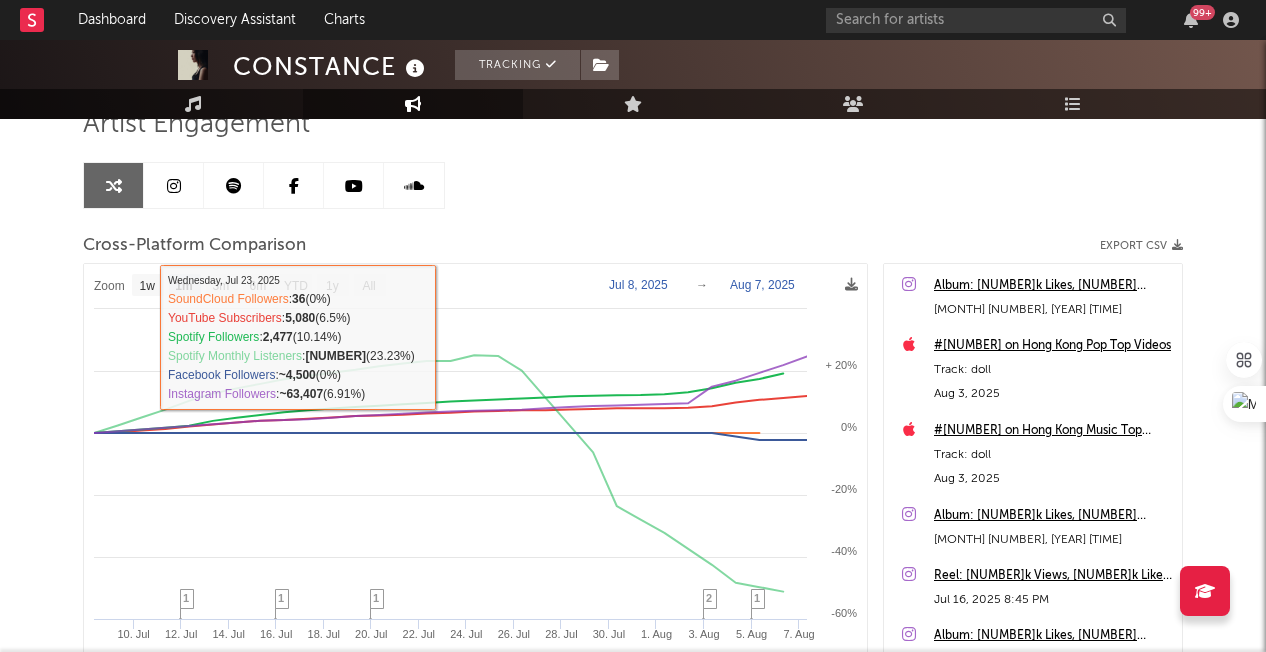 click at bounding box center [174, 185] 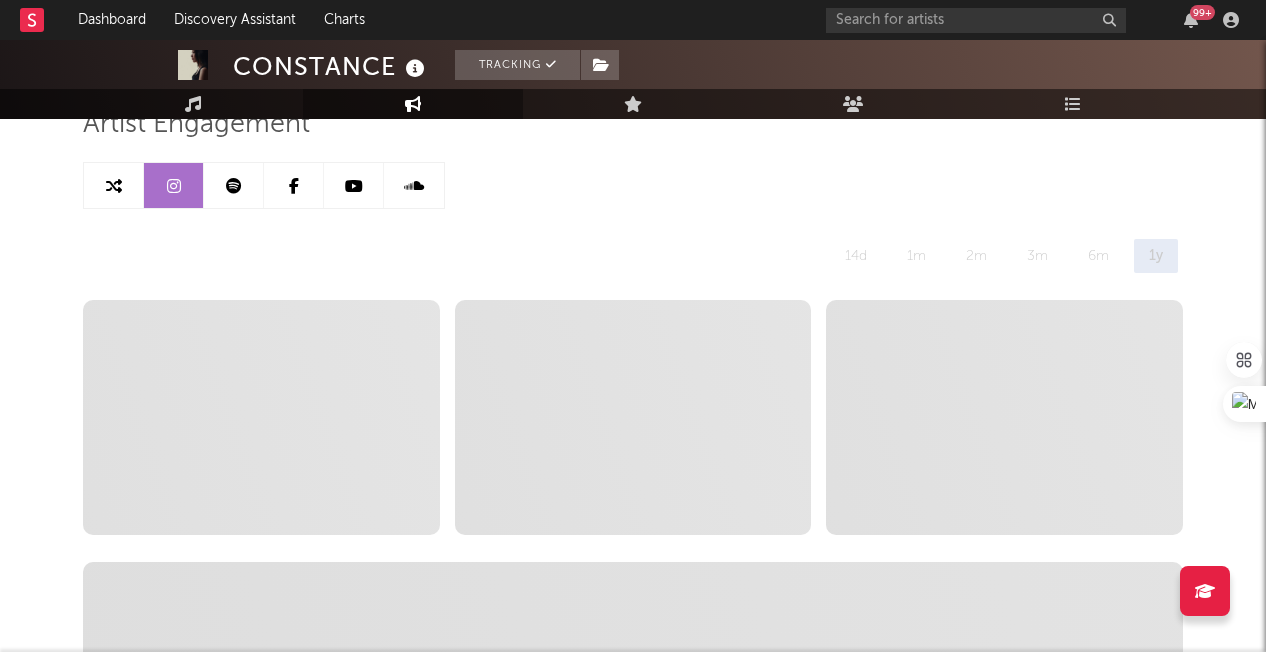 click at bounding box center [114, 185] 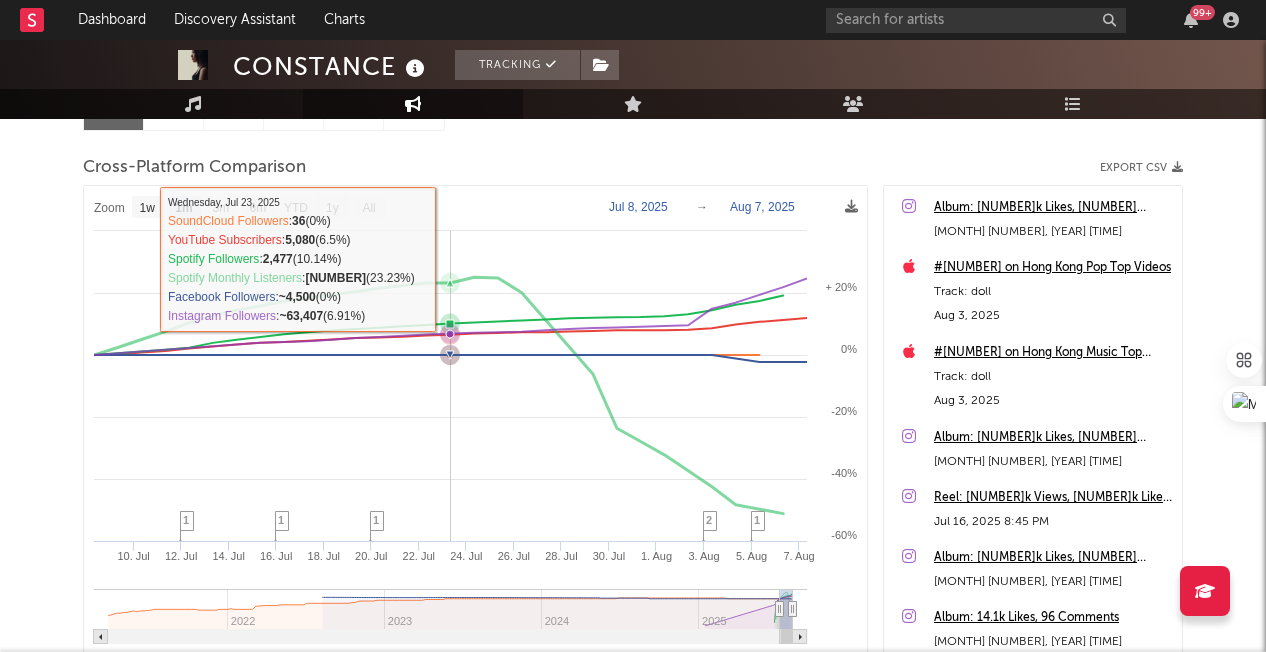 scroll, scrollTop: 239, scrollLeft: 0, axis: vertical 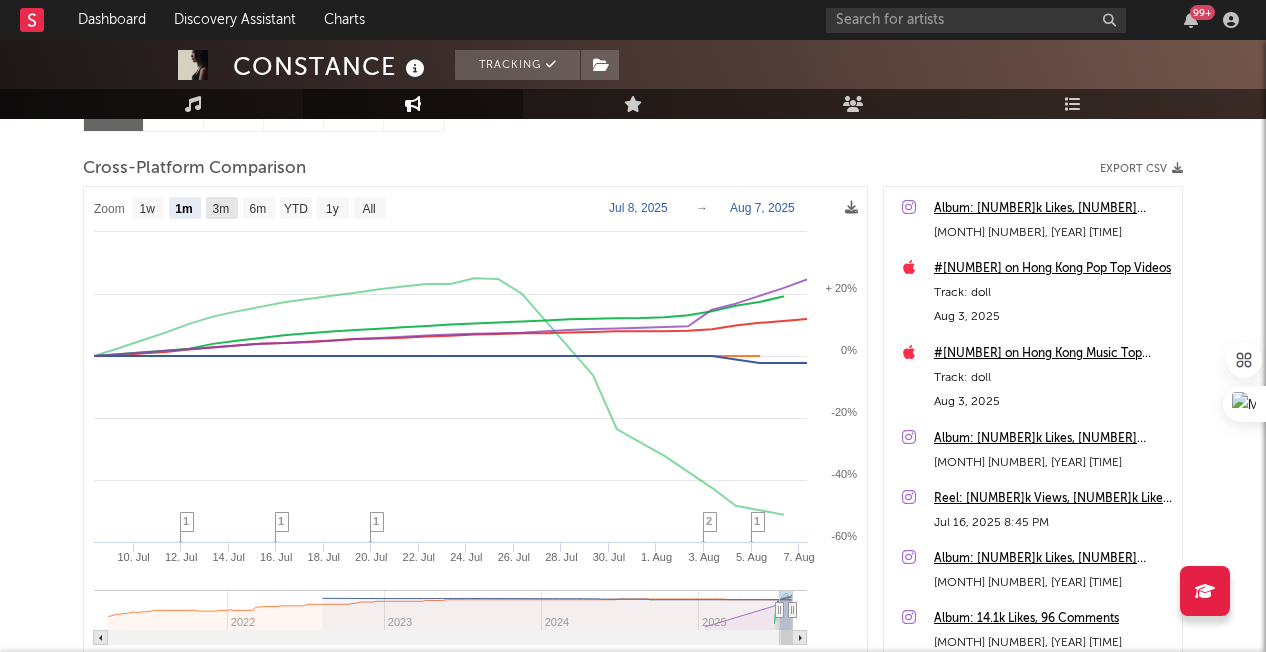click on "3m" 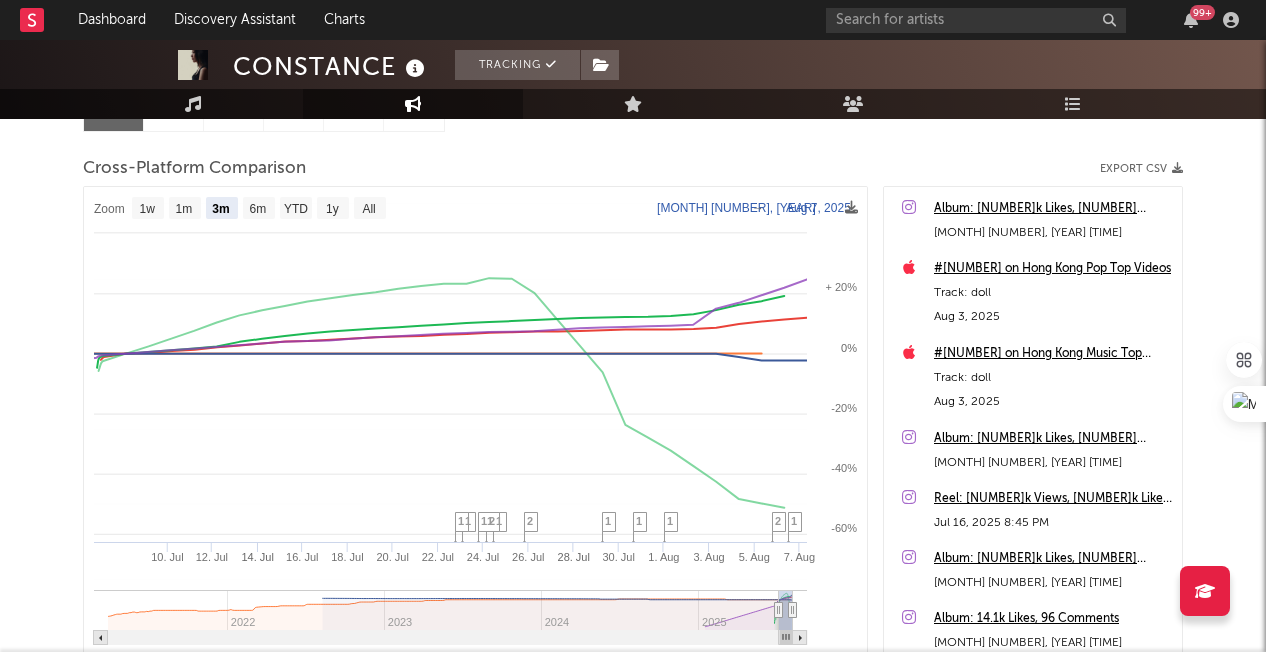 select on "3m" 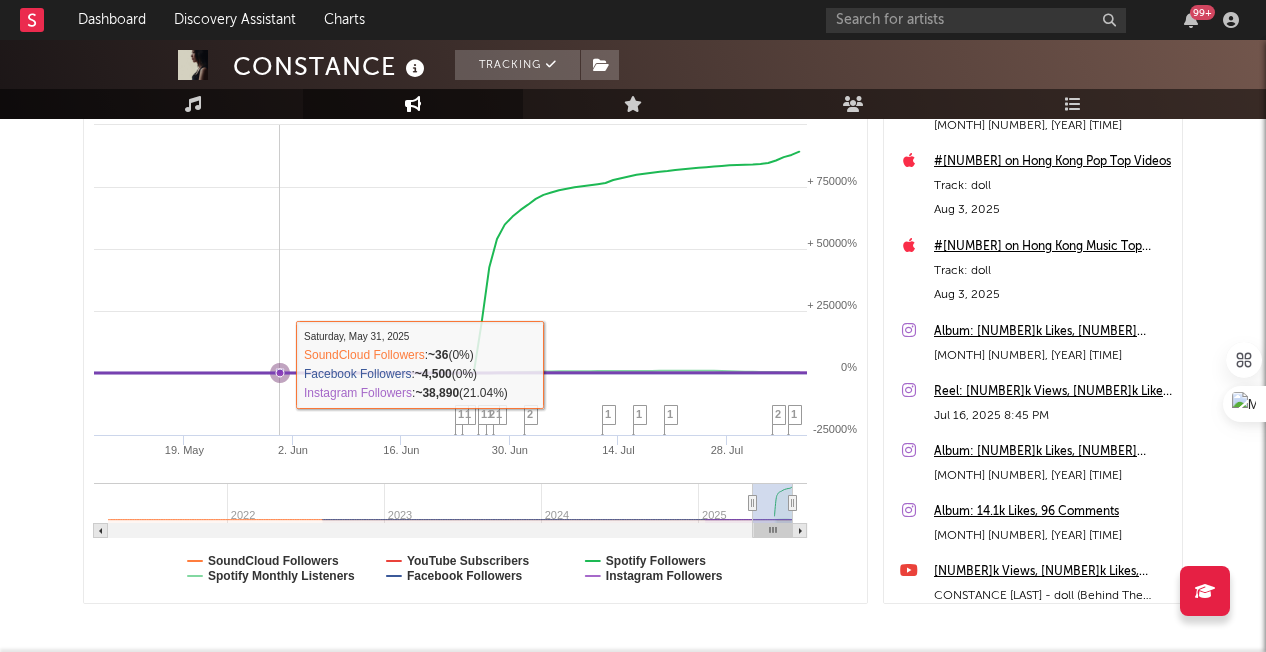 scroll, scrollTop: 203, scrollLeft: 0, axis: vertical 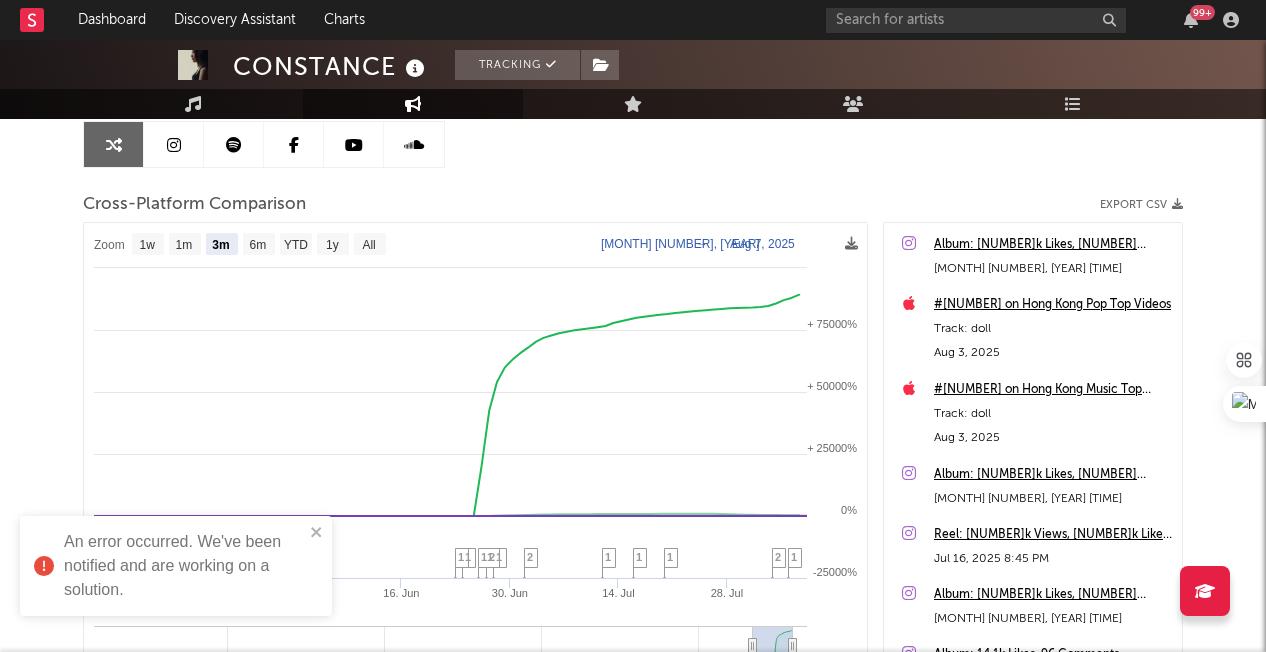 click at bounding box center (174, 144) 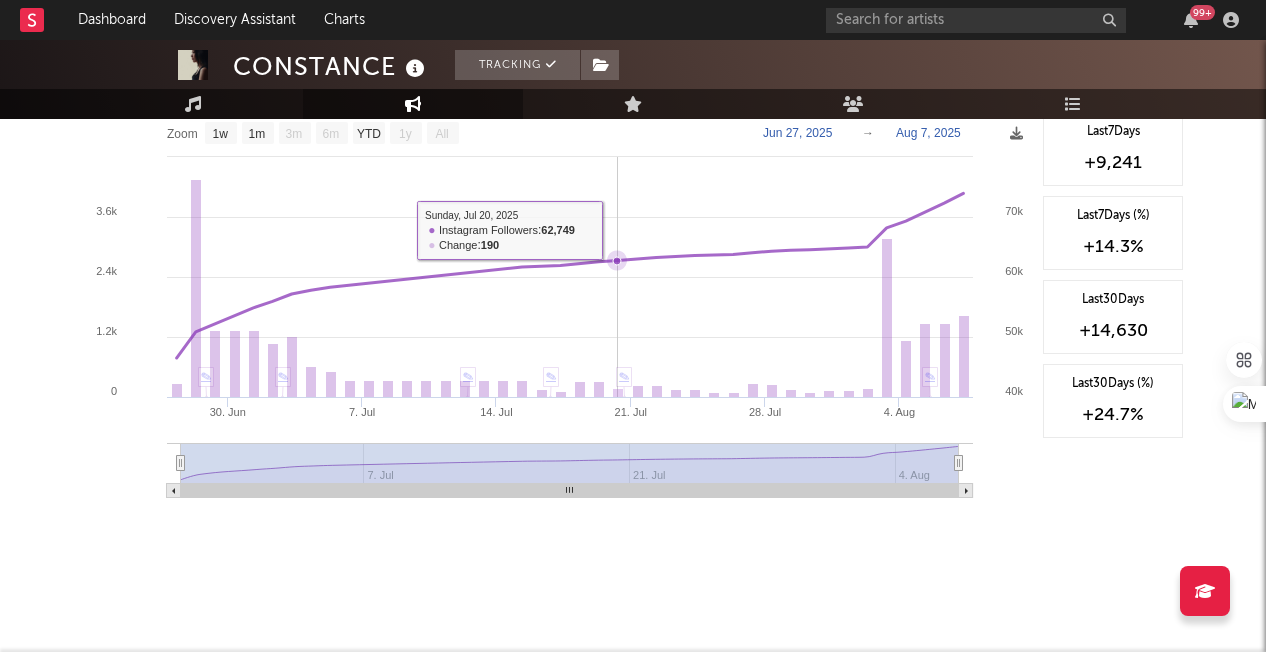 scroll, scrollTop: 3108, scrollLeft: 0, axis: vertical 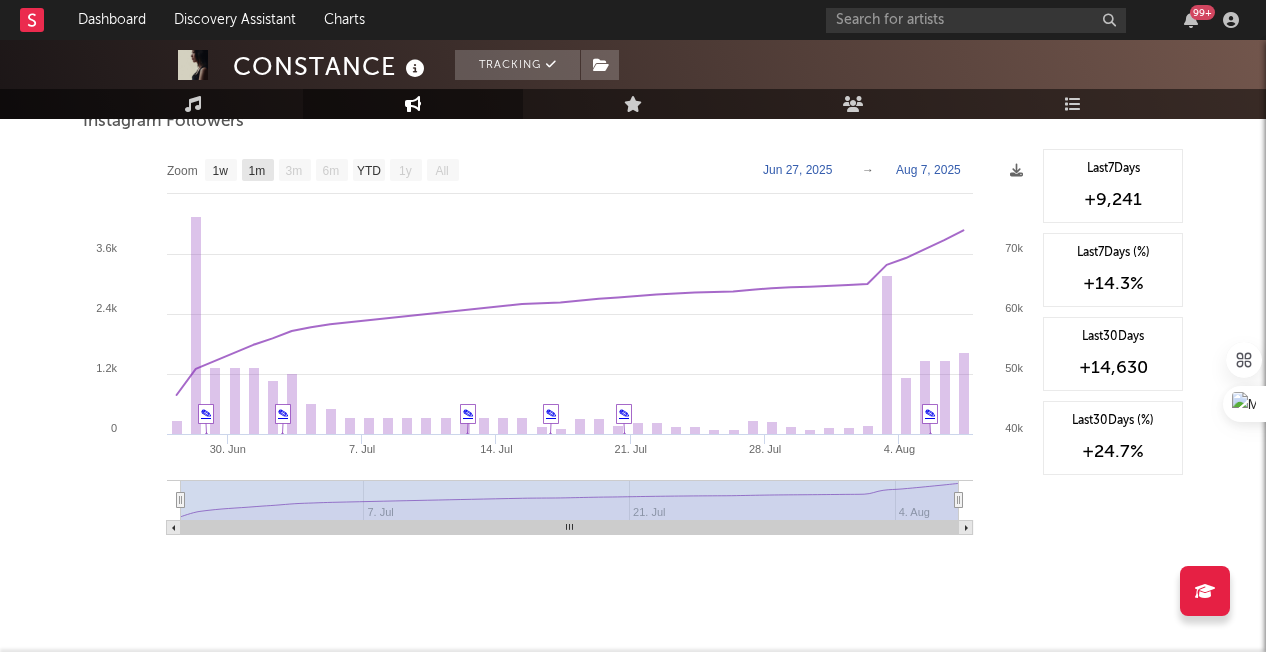 click on "1m" 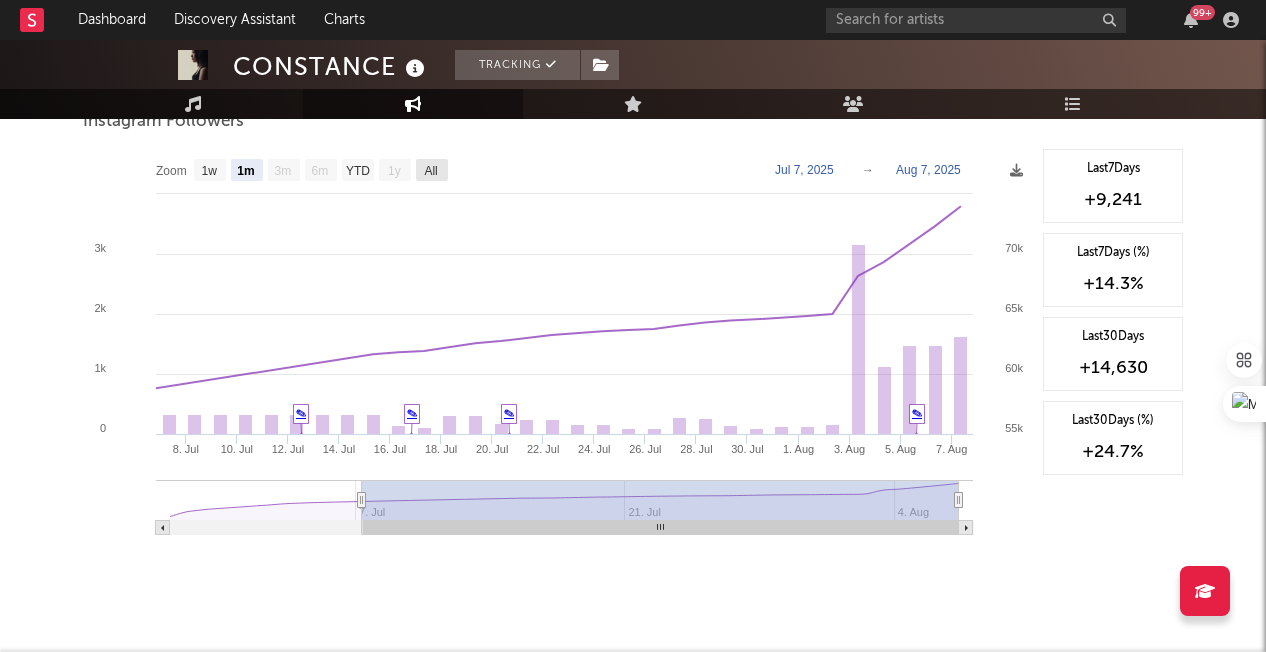 click on "All" 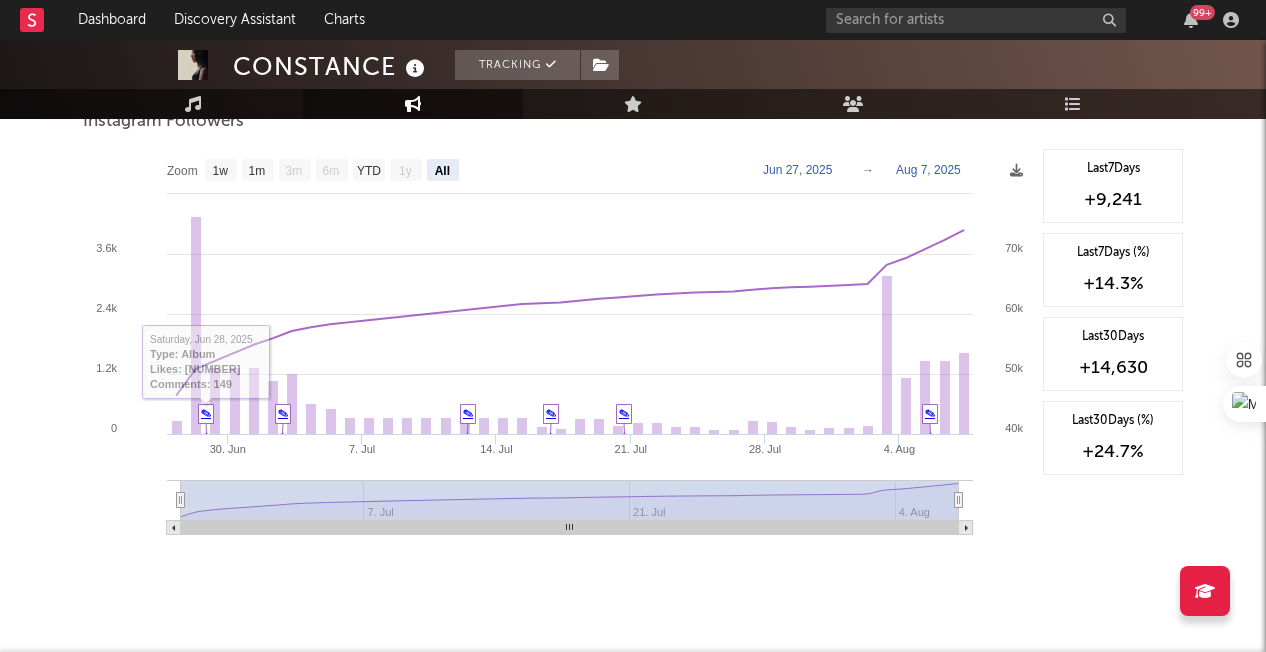click on "Artist Engagement 14d 1m 2m 3m 6m 1y 11,263 Likes per Photo Across 1 post 100.00 % Above Expected : Artists of similar size average 427 likes per photo . 214 Comments per Photo Across 1 post 100.00 % Above Expected : Artists of similar size average 21 comments per photo . 12,843 Likes per Album Across 5 posts 100.00 % Above Expected : Artists of similar size average 1,029 likes per album . 110 Comments per Album Across 5 posts 95.12 % Above Expected : Artists of similar size average 31 comments per album . 13,781 Likes per Video Across 4 posts 100.00 % Above Expected : Artists of similar size average 789 likes per video . 301 Comments per Video Across 4 posts 100.00 % Above Expected : Artists of similar size average 30 comments per video . 492,421 Views per Video Across 4 posts 100.00 % Above Expected : Artists of similar size average 23,435 views per video . 3 % Engagement % per Video Across 4 posts 34.09 % Below Expected 4 engagement % per video" at bounding box center [633, -1120] 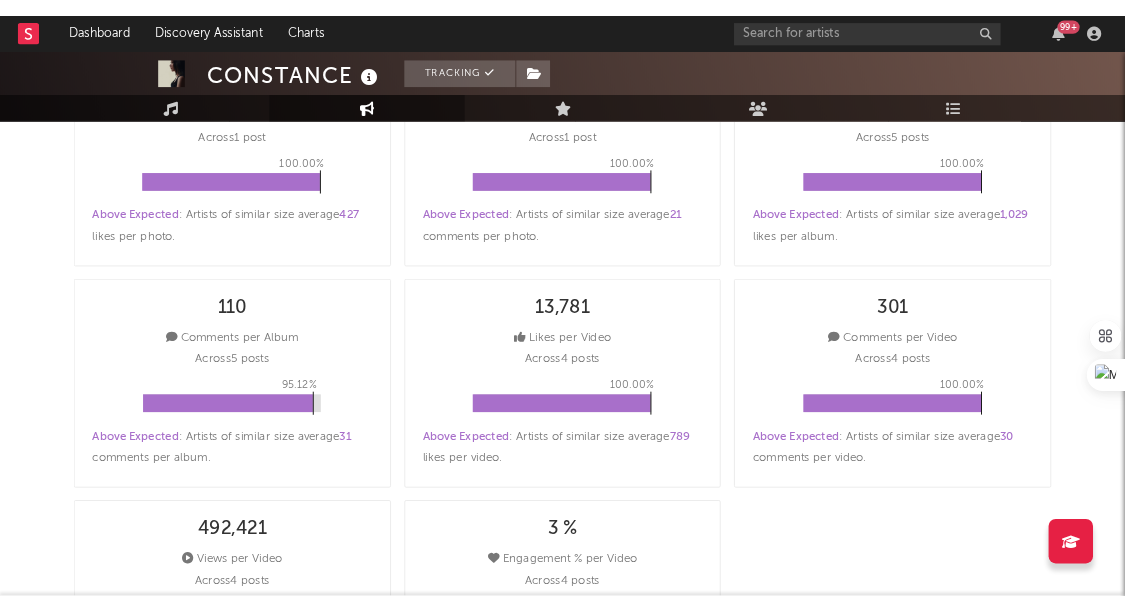scroll, scrollTop: 0, scrollLeft: 0, axis: both 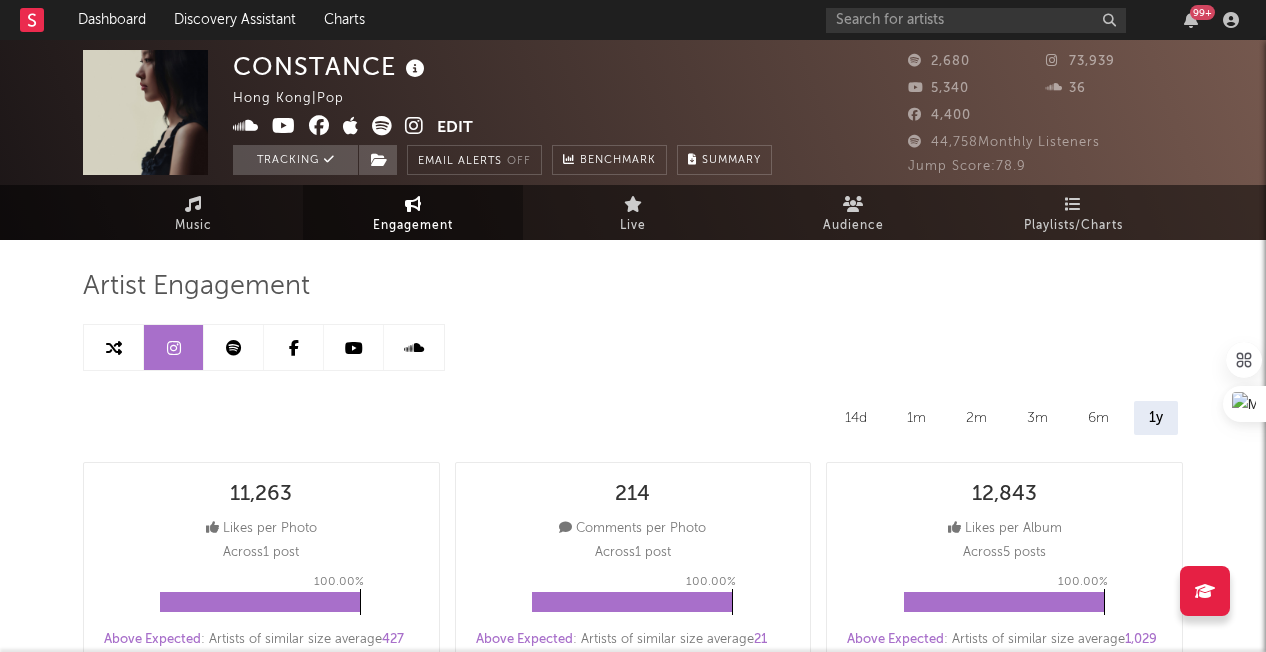click on "CONSTANCE" at bounding box center [331, 66] 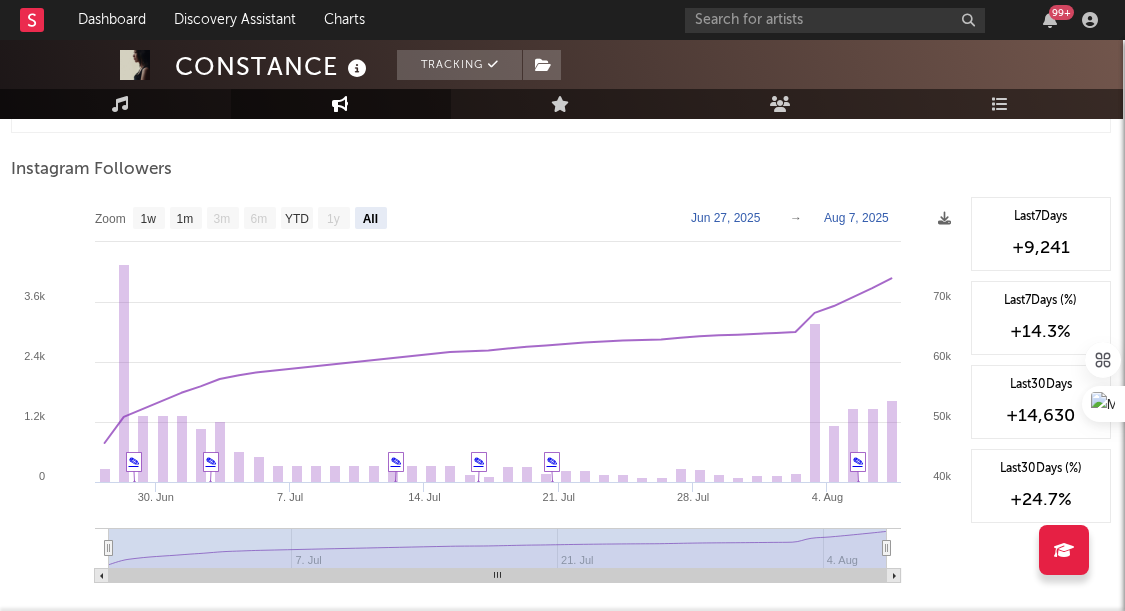 scroll, scrollTop: 3047, scrollLeft: 2, axis: both 